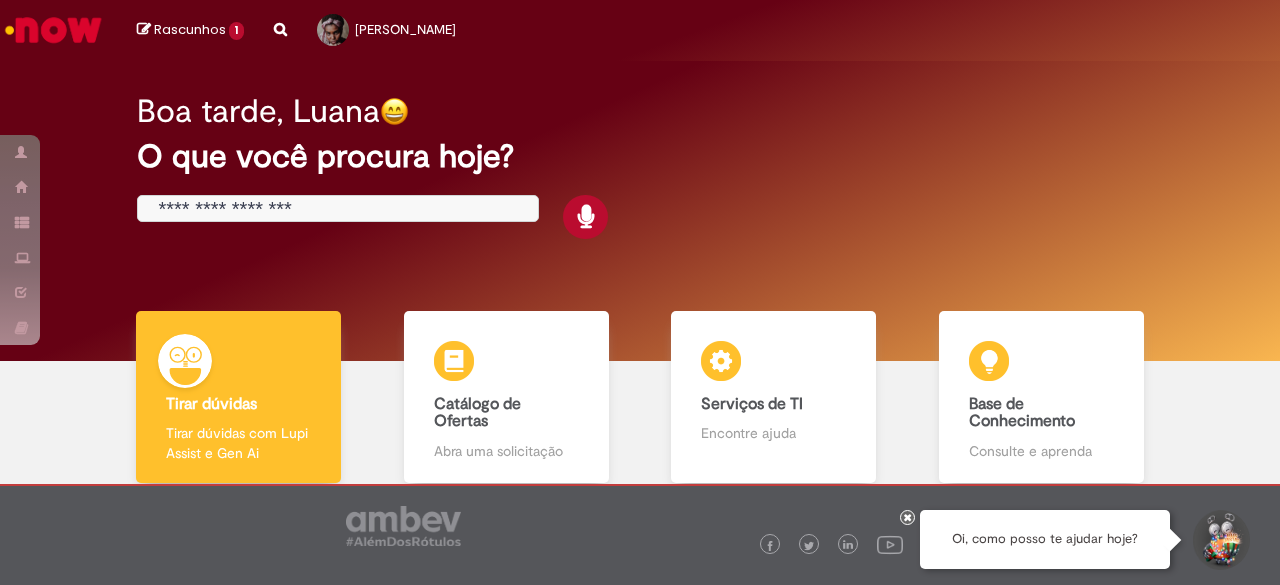 scroll, scrollTop: 0, scrollLeft: 0, axis: both 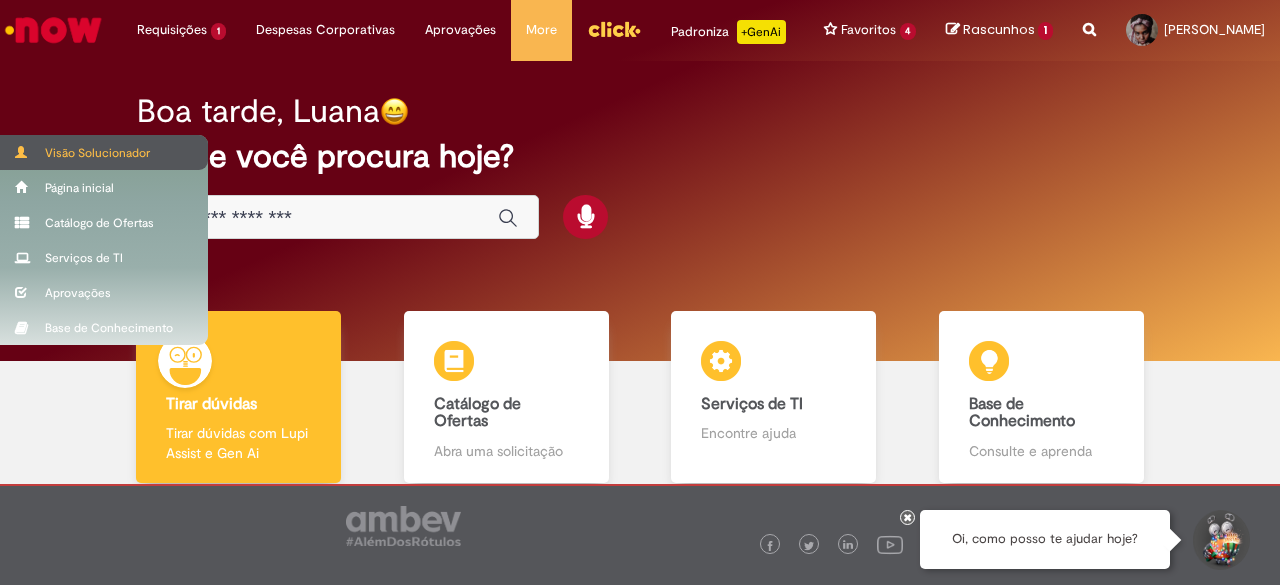 click on "Visão Solucionador" at bounding box center [104, 152] 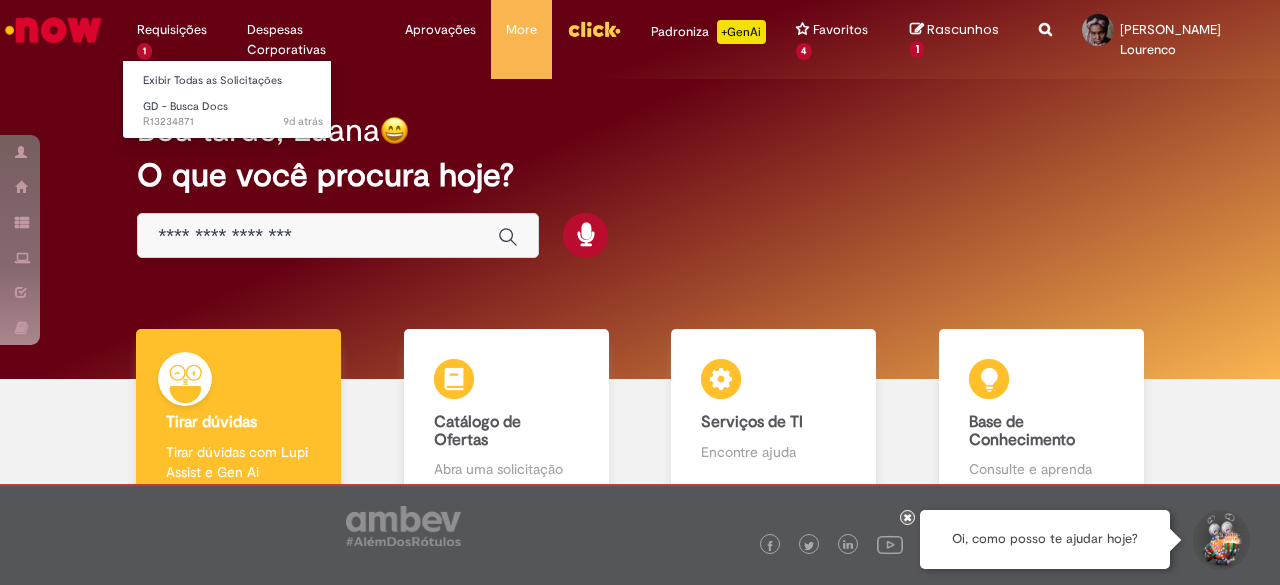 scroll, scrollTop: 0, scrollLeft: 0, axis: both 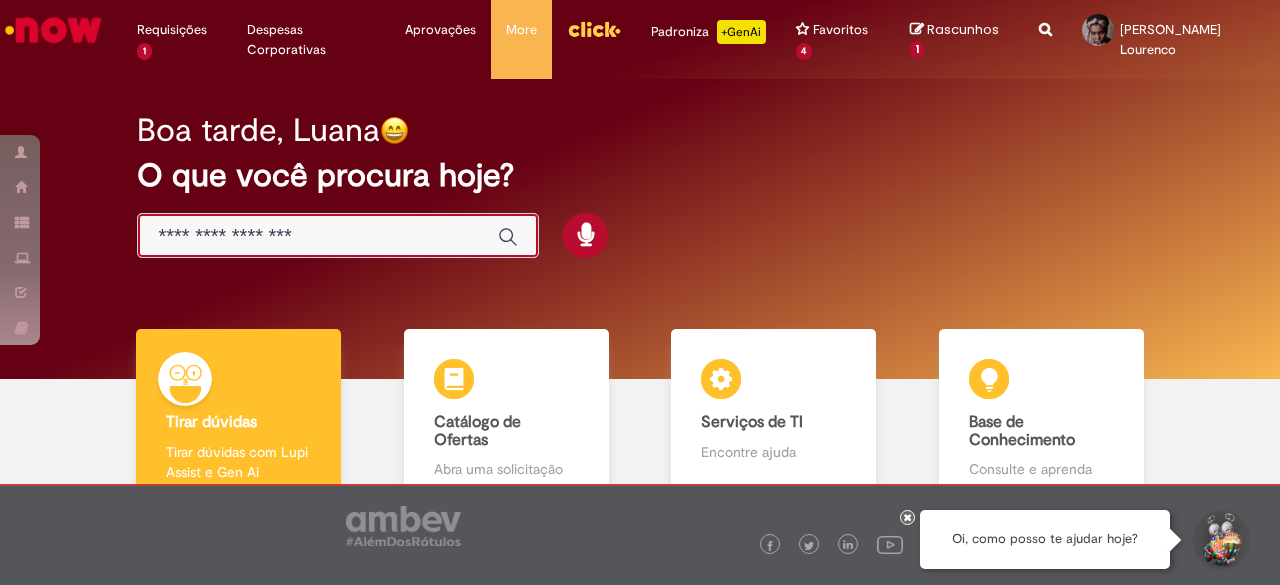 click at bounding box center [318, 236] 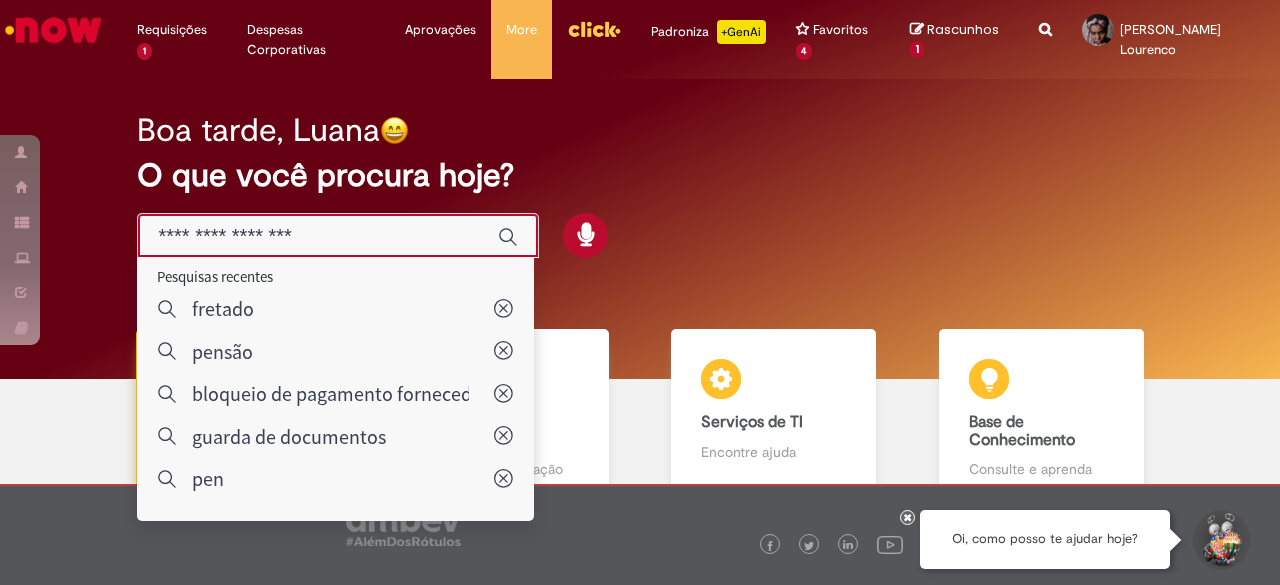 type on "******" 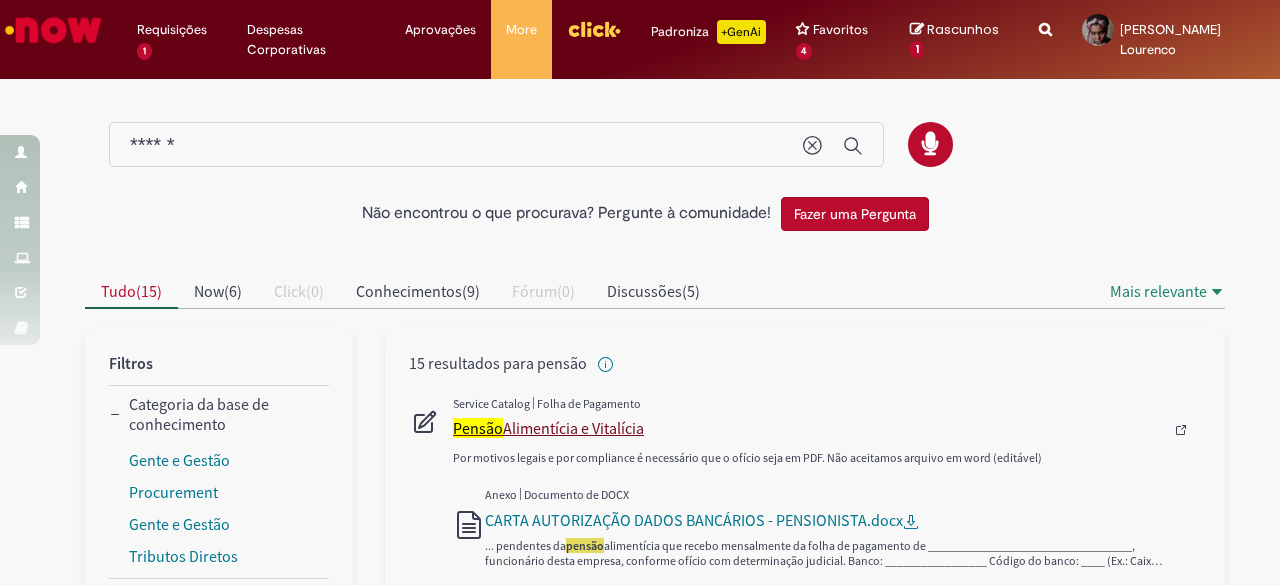 click on "Pensão  Alimentícia e Vitalícia" at bounding box center (808, 428) 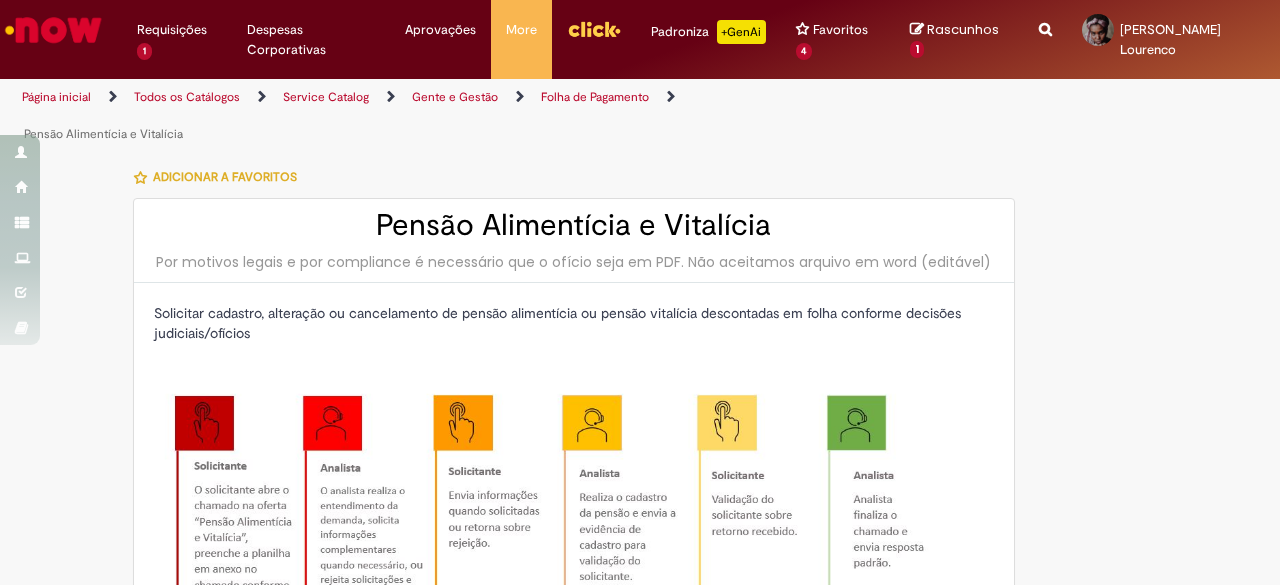 type on "********" 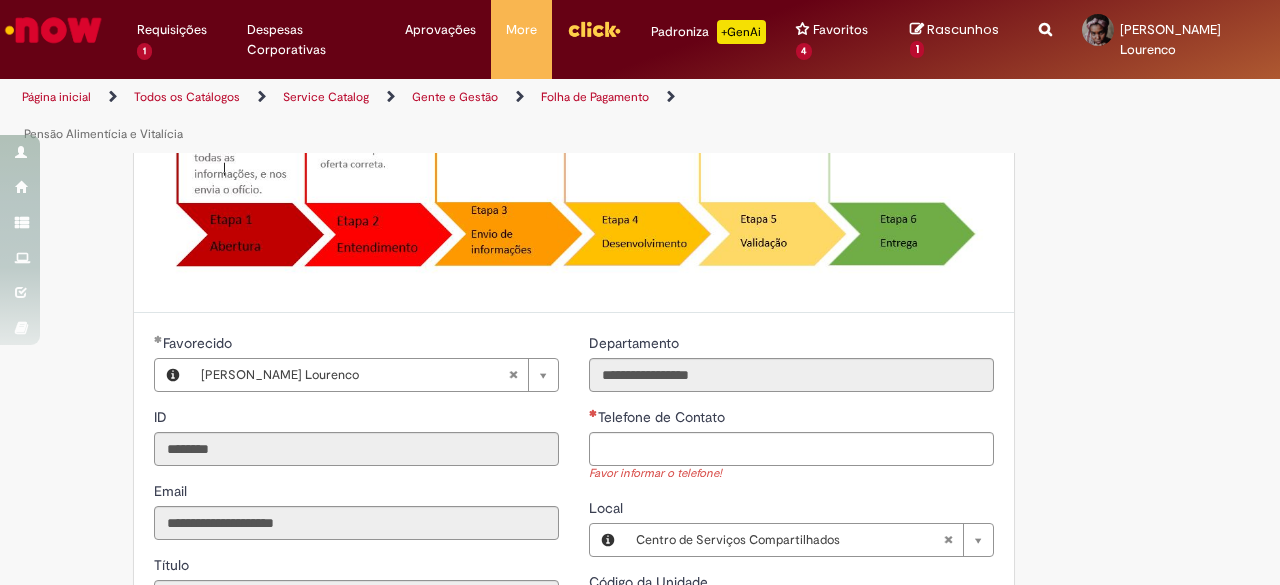 scroll, scrollTop: 454, scrollLeft: 0, axis: vertical 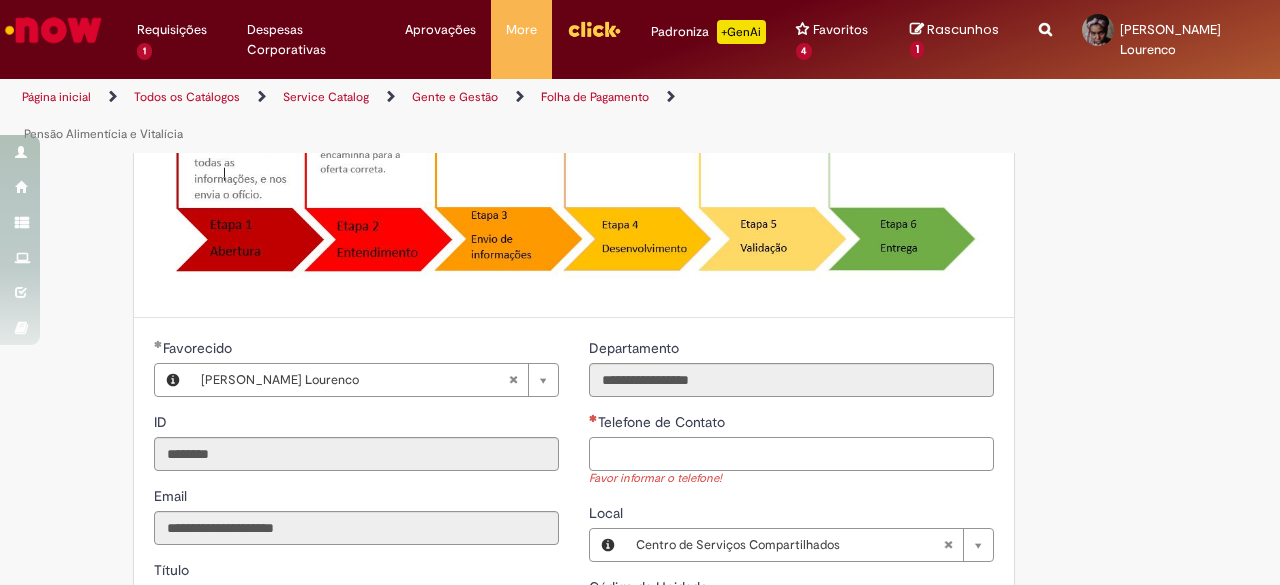 click on "Telefone de Contato" at bounding box center (791, 454) 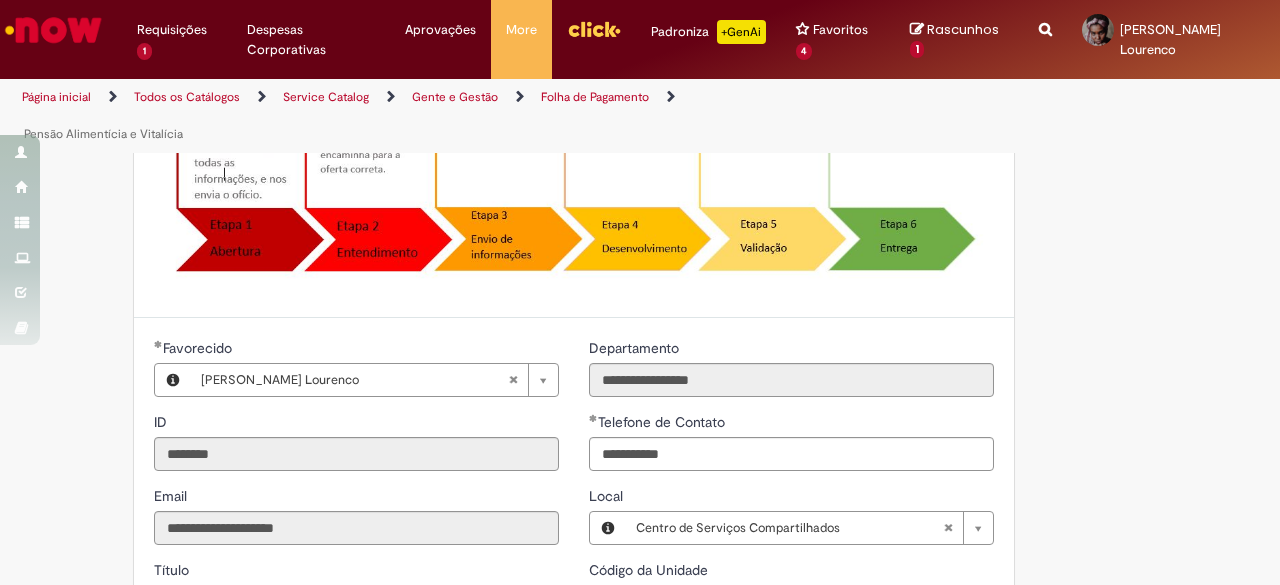 type on "**********" 